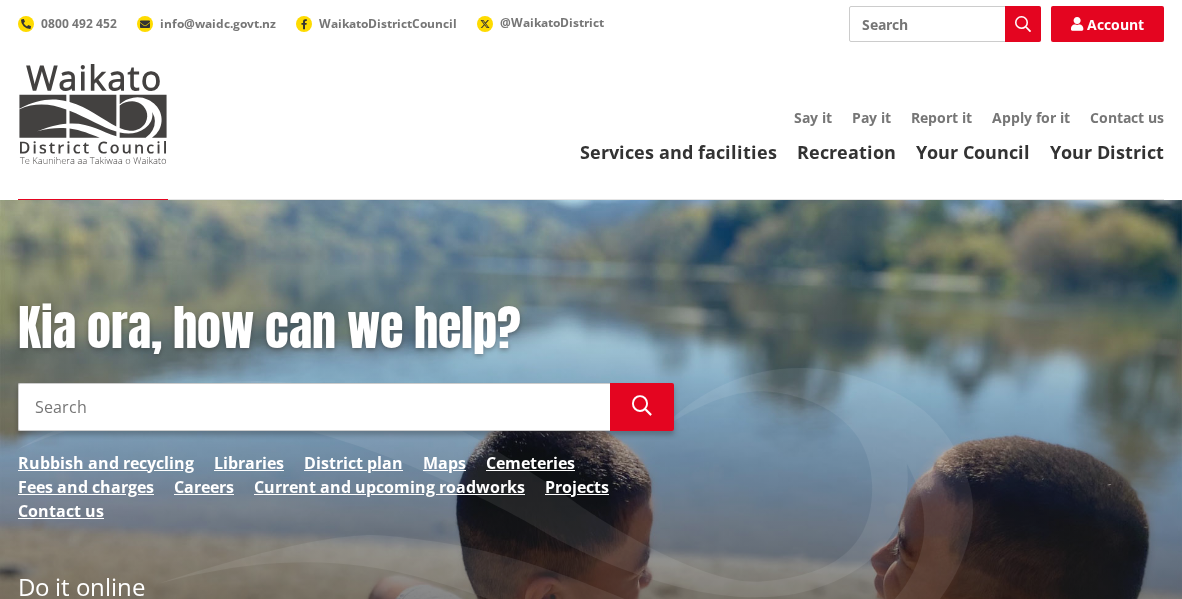 scroll, scrollTop: 0, scrollLeft: 0, axis: both 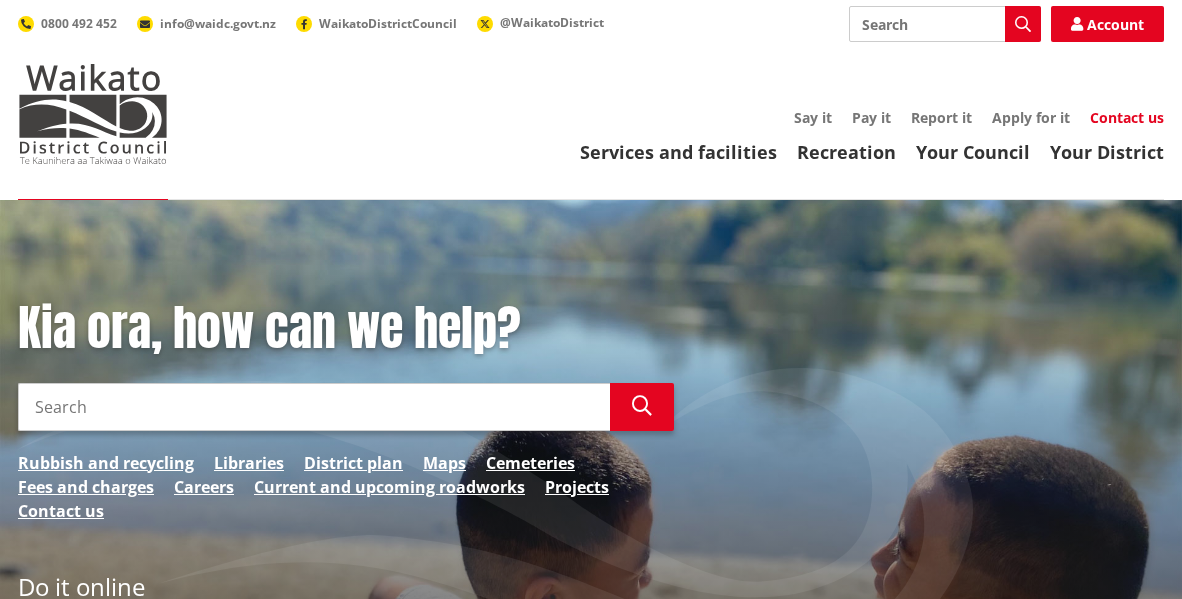 click on "Contact us" at bounding box center [1127, 117] 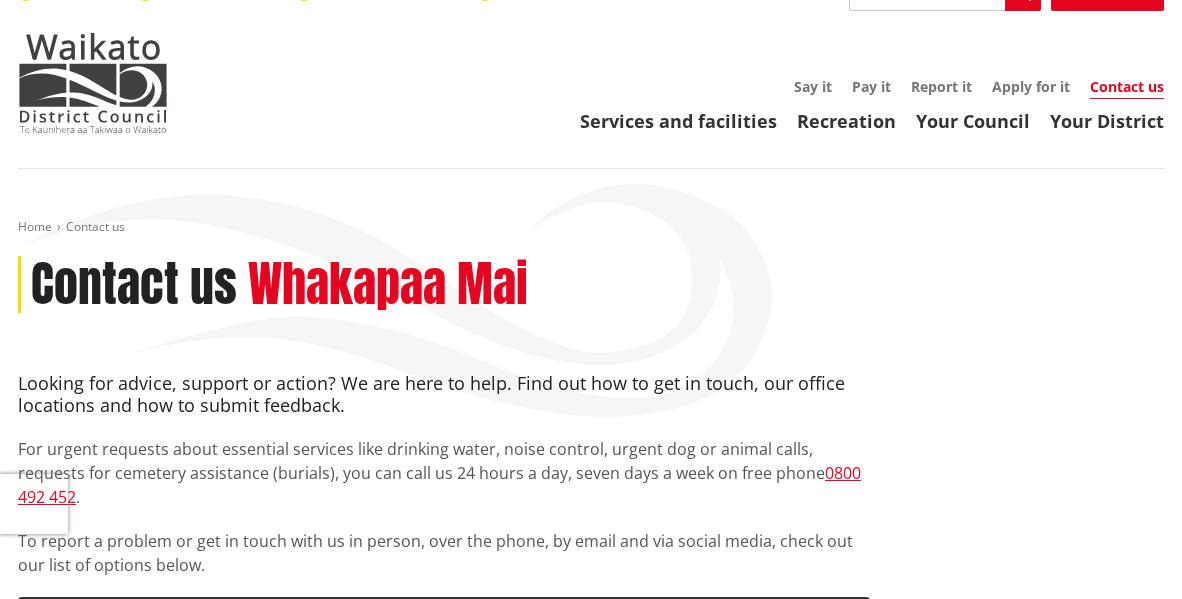 scroll, scrollTop: 0, scrollLeft: 0, axis: both 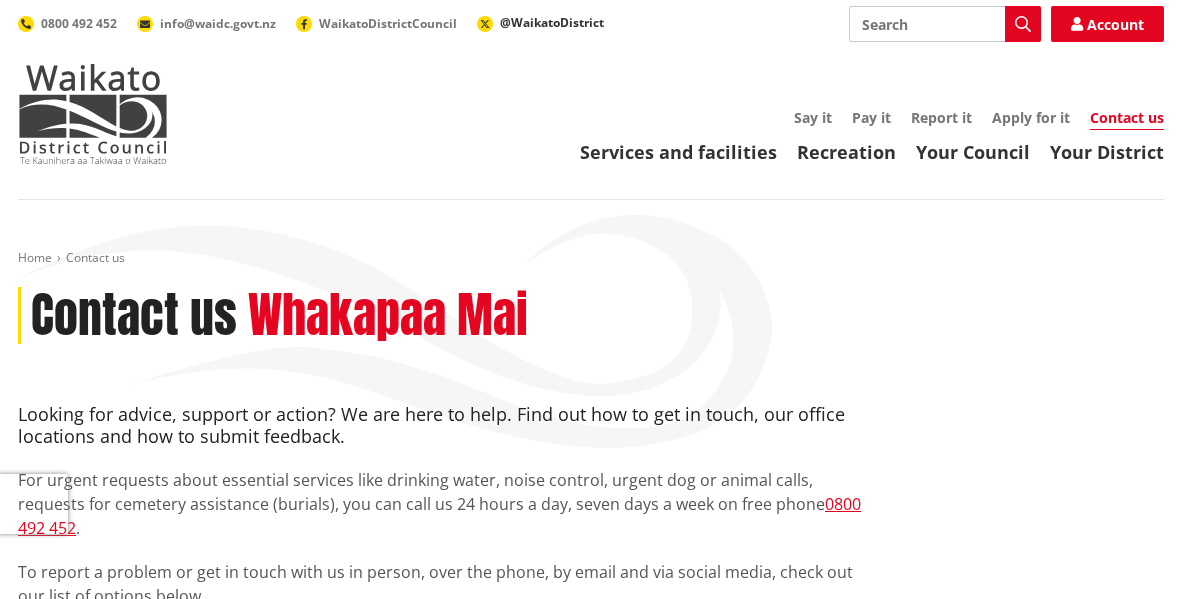 click on "@WaikatoDistrict" at bounding box center (552, 22) 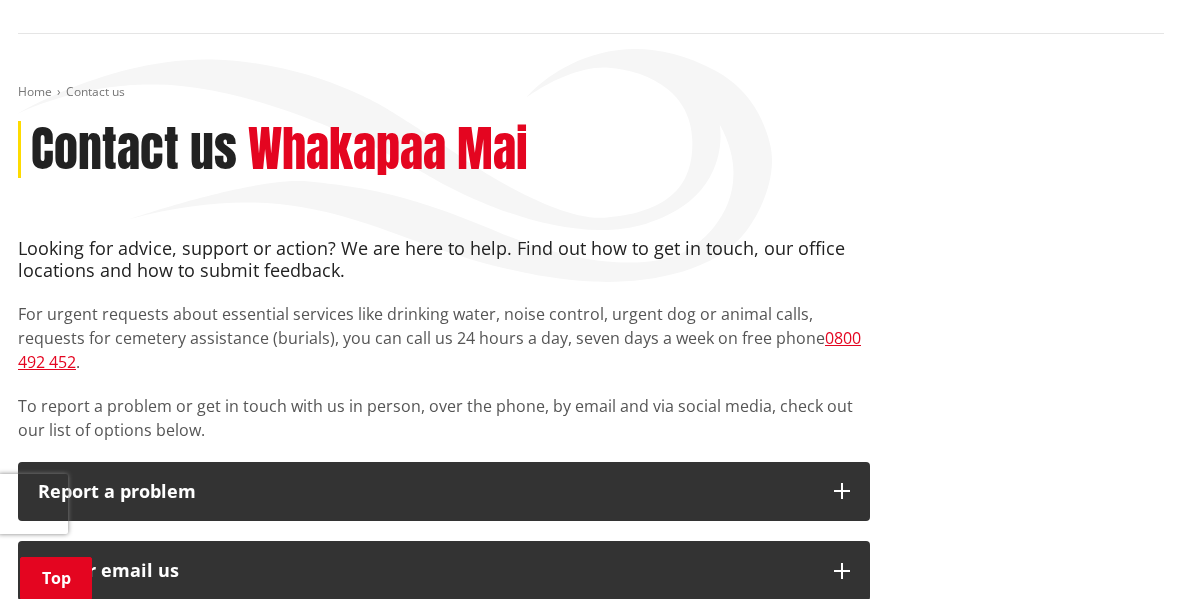 scroll, scrollTop: 0, scrollLeft: 0, axis: both 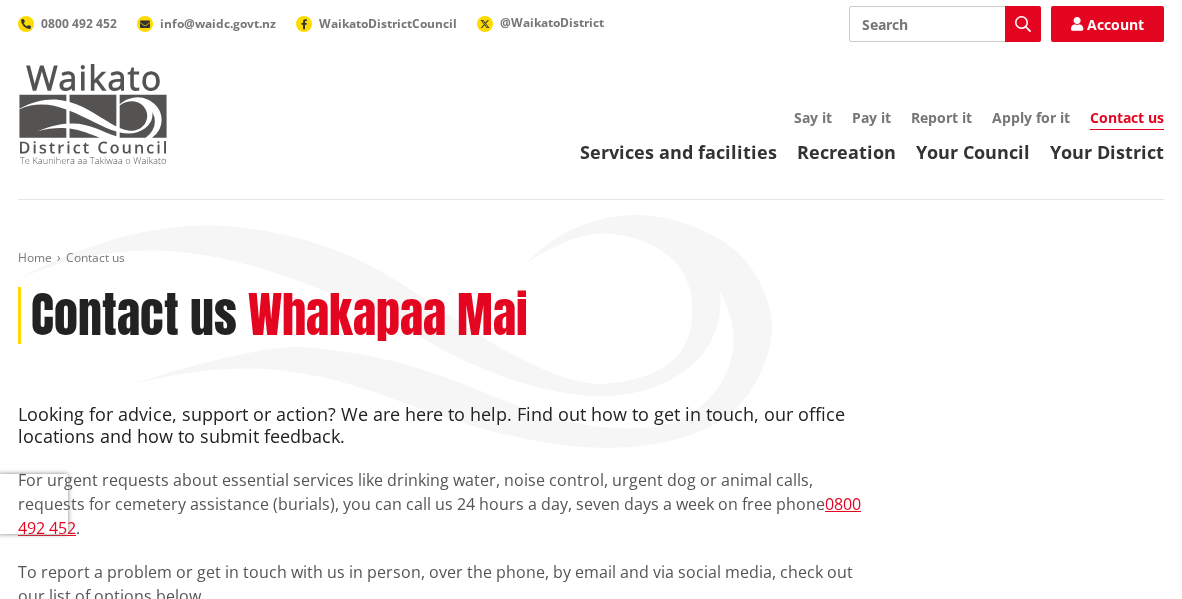 click at bounding box center (93, 114) 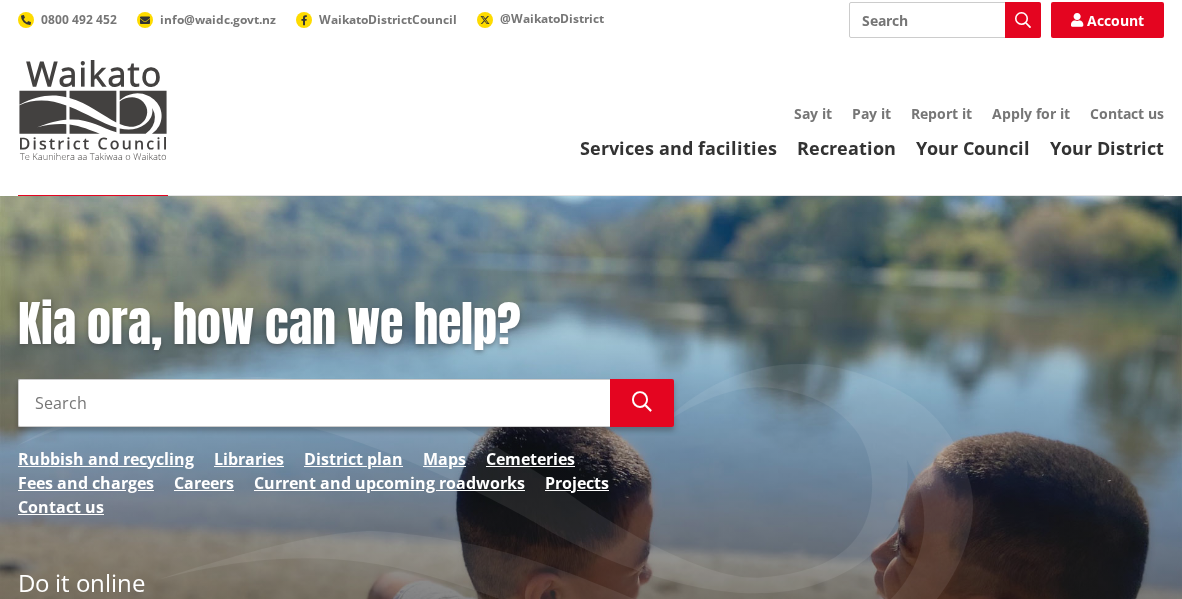 scroll, scrollTop: 0, scrollLeft: 0, axis: both 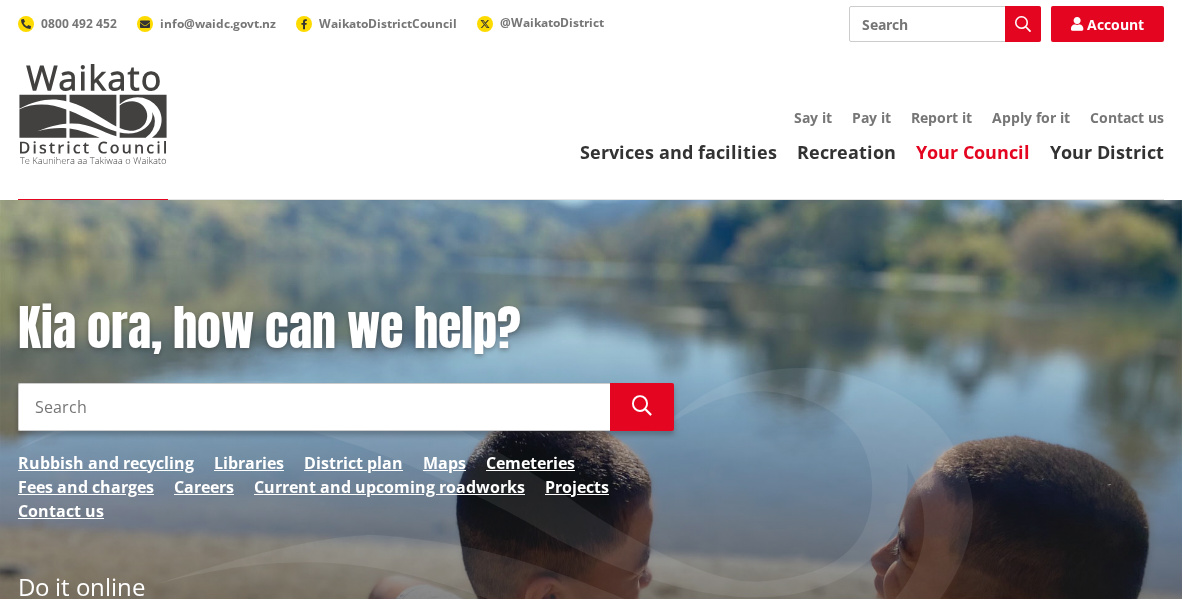 click on "Your Council" at bounding box center (973, 152) 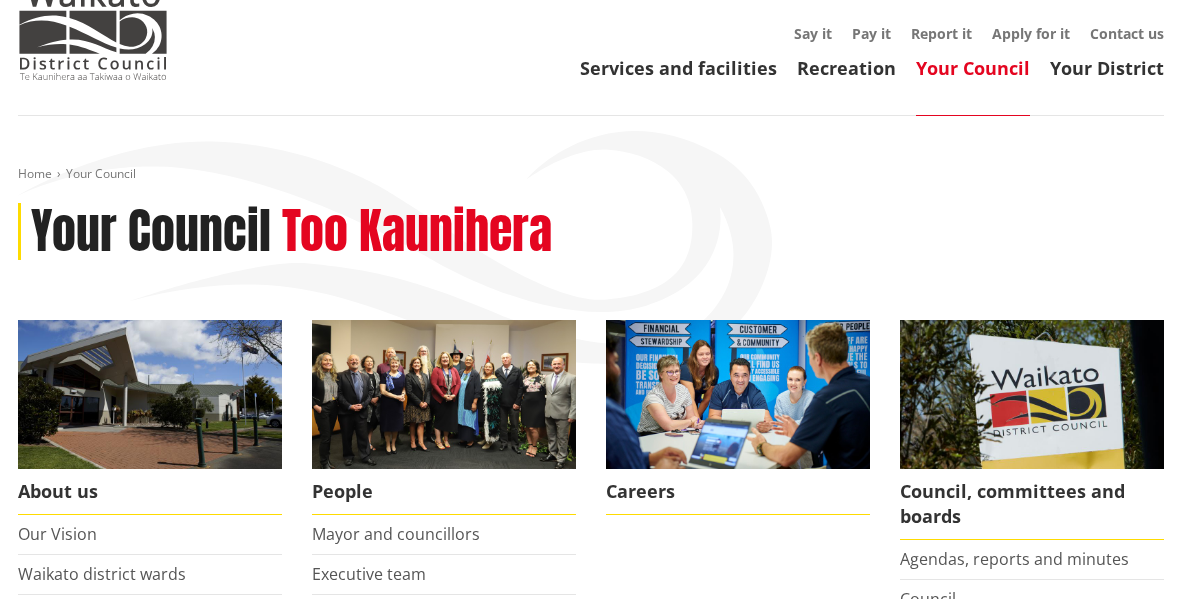 scroll, scrollTop: 0, scrollLeft: 0, axis: both 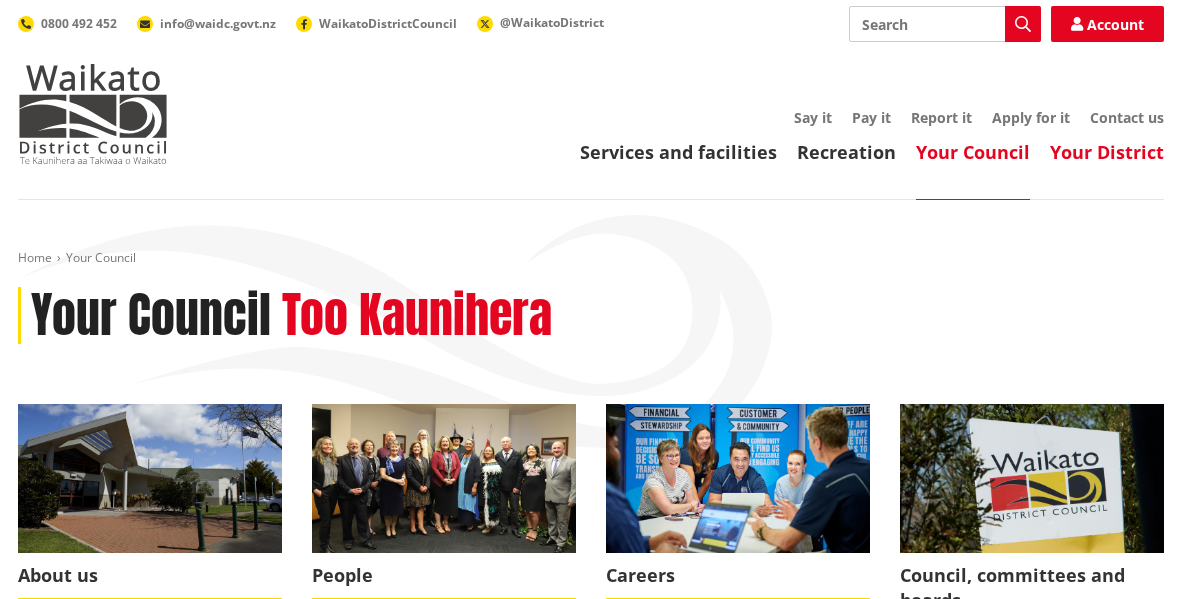 click on "Your District" at bounding box center (1107, 152) 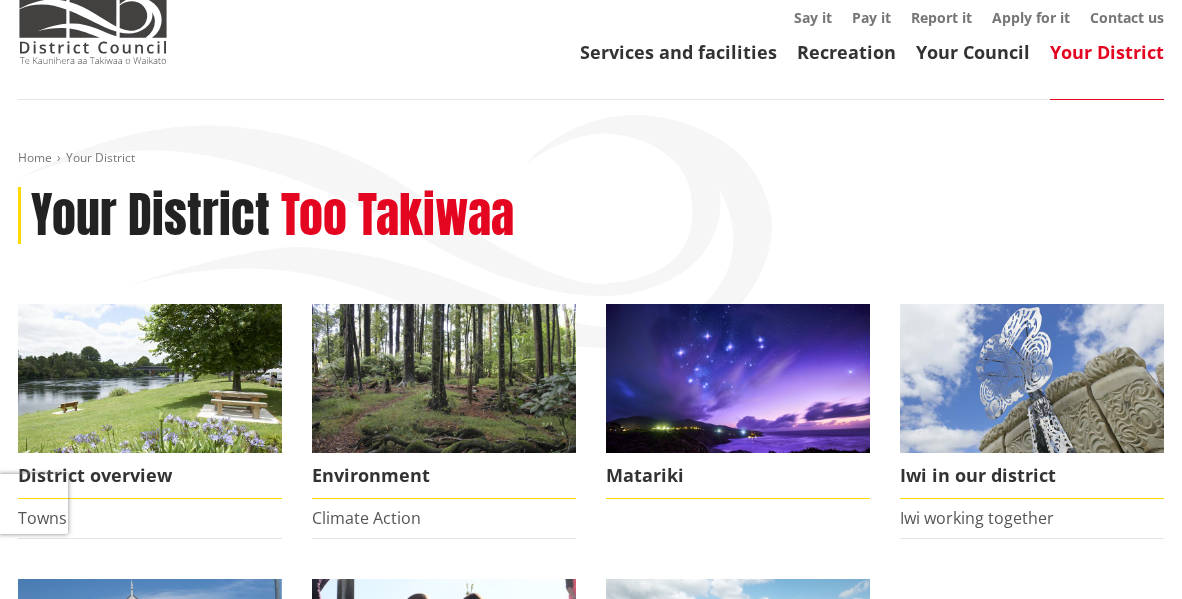 scroll, scrollTop: 0, scrollLeft: 0, axis: both 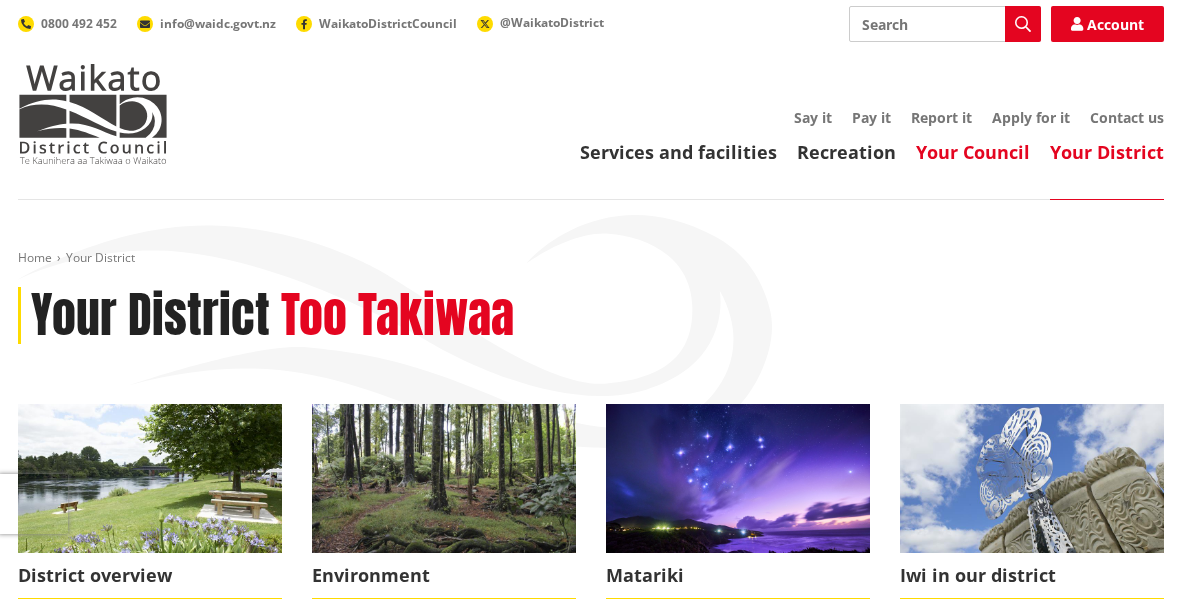 click on "Your Council" at bounding box center (973, 152) 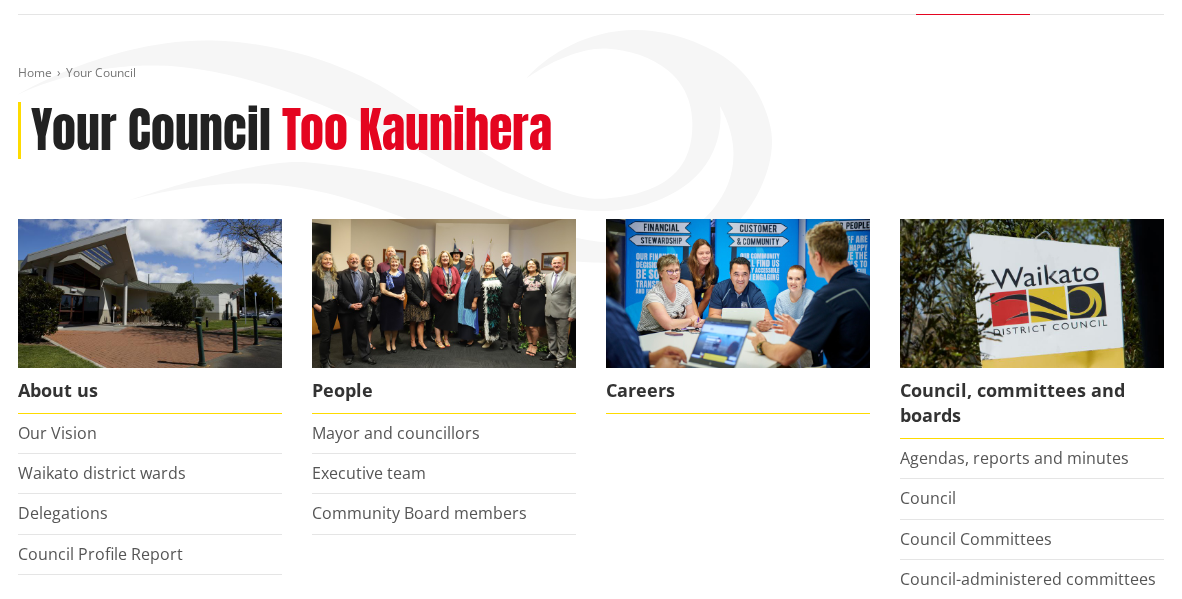 scroll, scrollTop: 200, scrollLeft: 0, axis: vertical 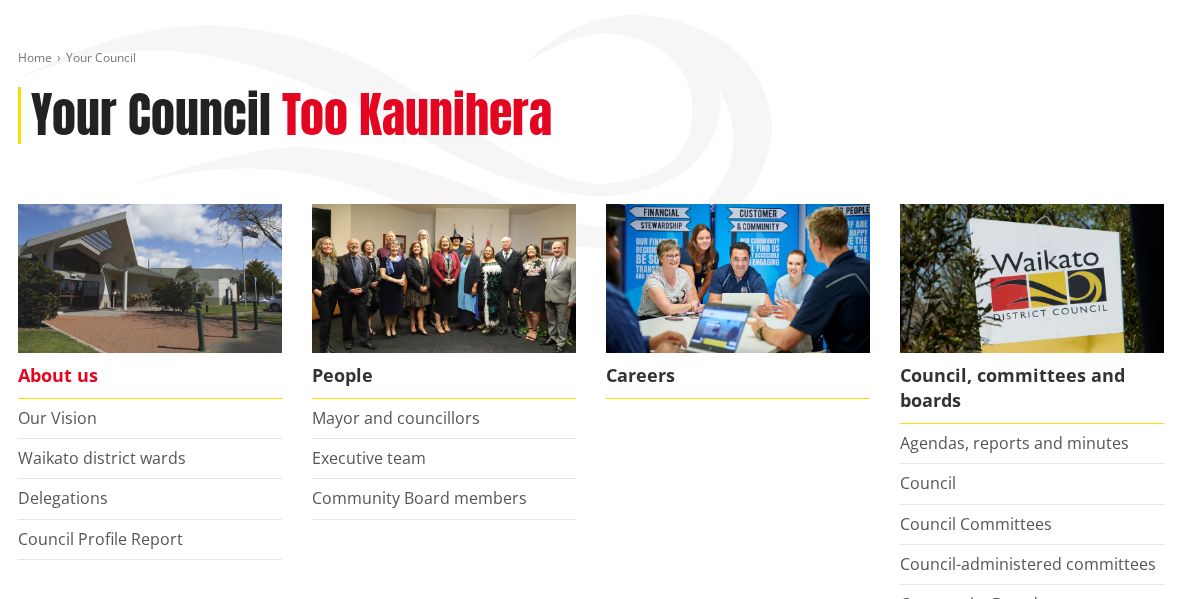 click on "About us" at bounding box center (150, 376) 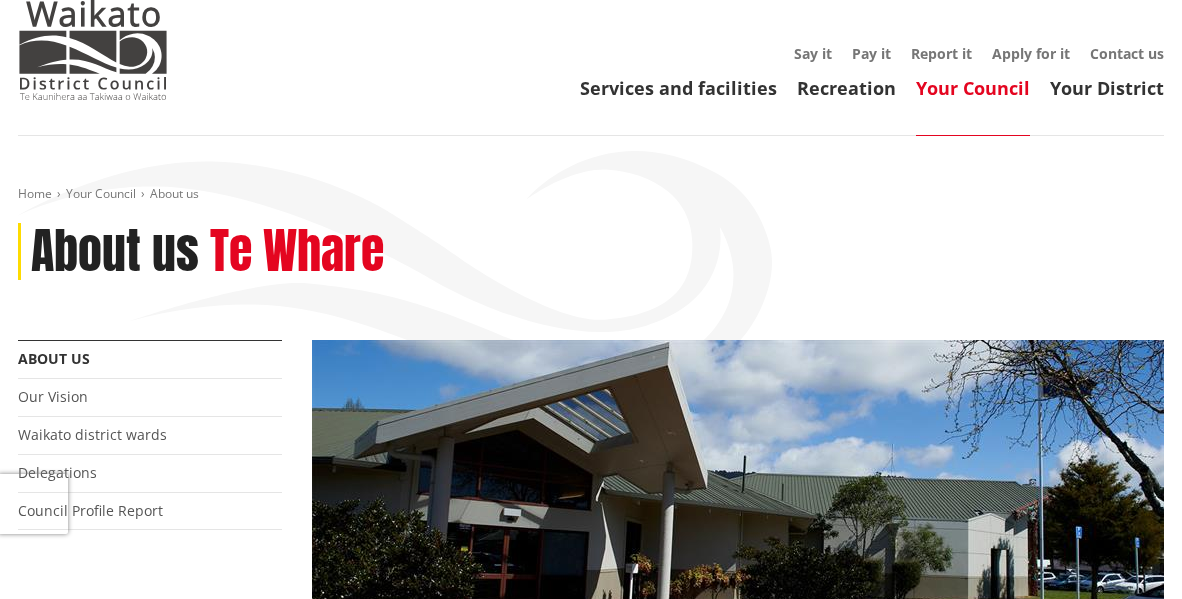 scroll, scrollTop: 0, scrollLeft: 0, axis: both 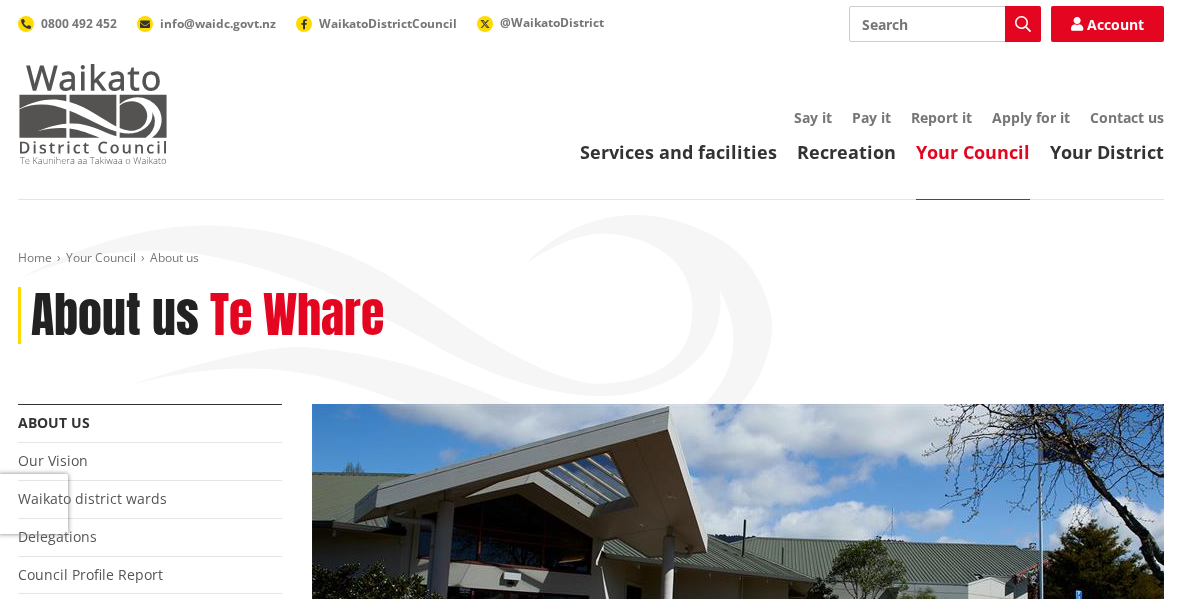 click at bounding box center (93, 114) 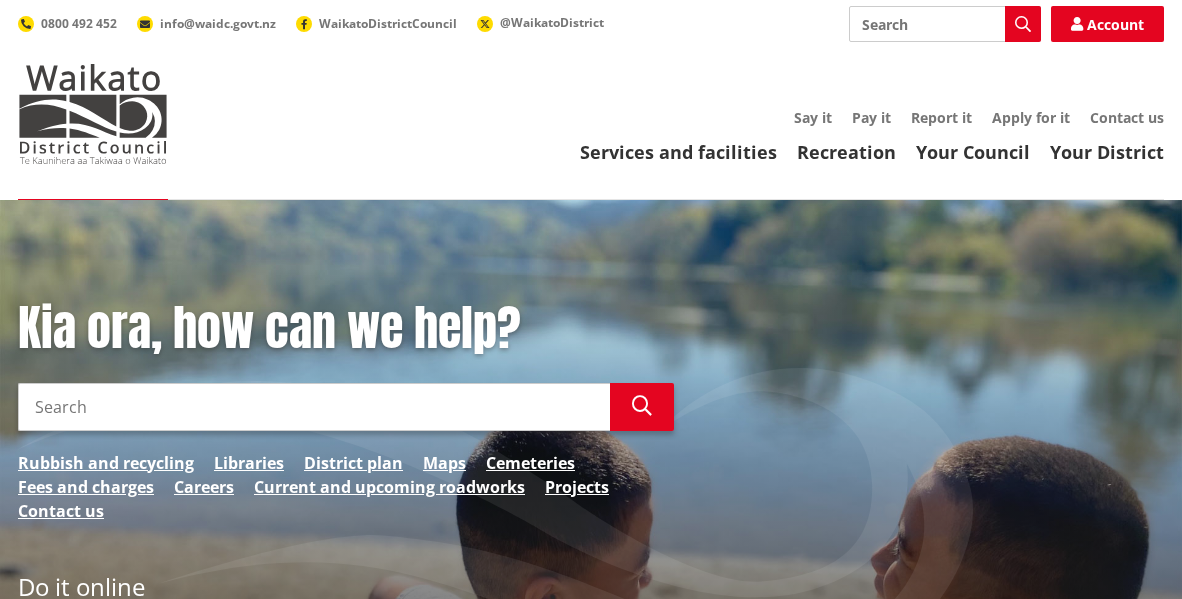 scroll, scrollTop: 0, scrollLeft: 0, axis: both 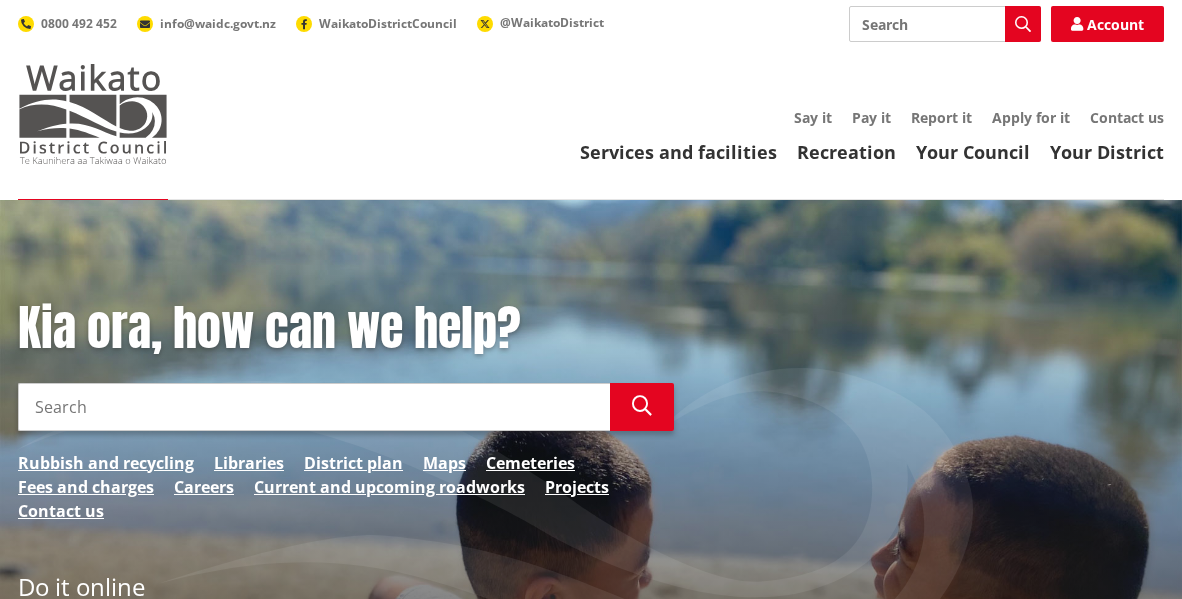click at bounding box center [93, 114] 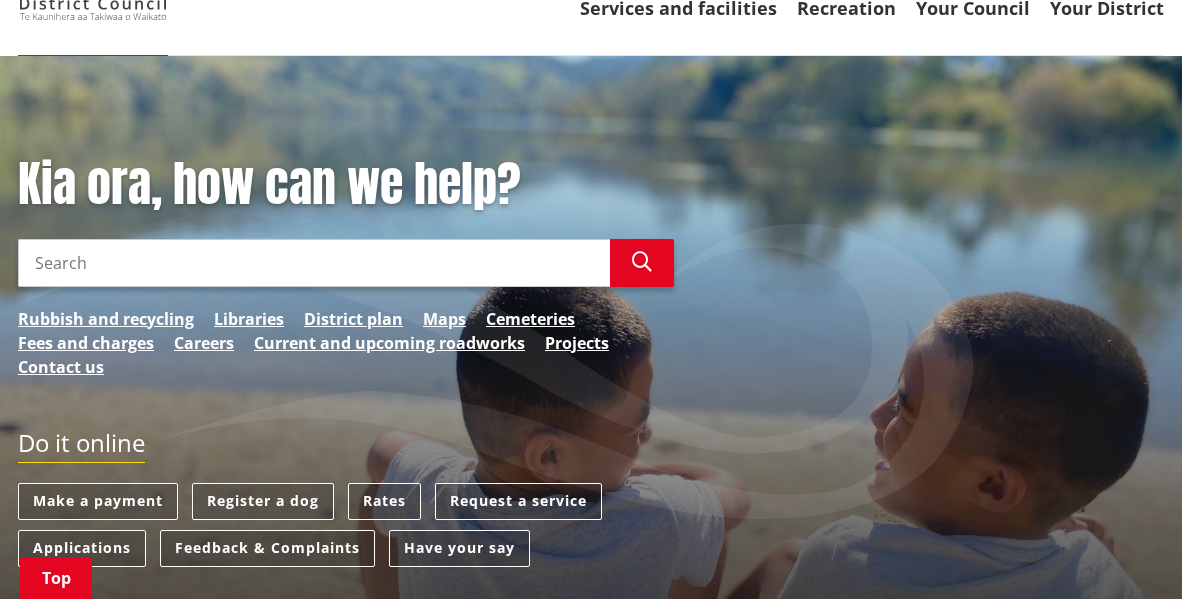 scroll, scrollTop: 0, scrollLeft: 0, axis: both 